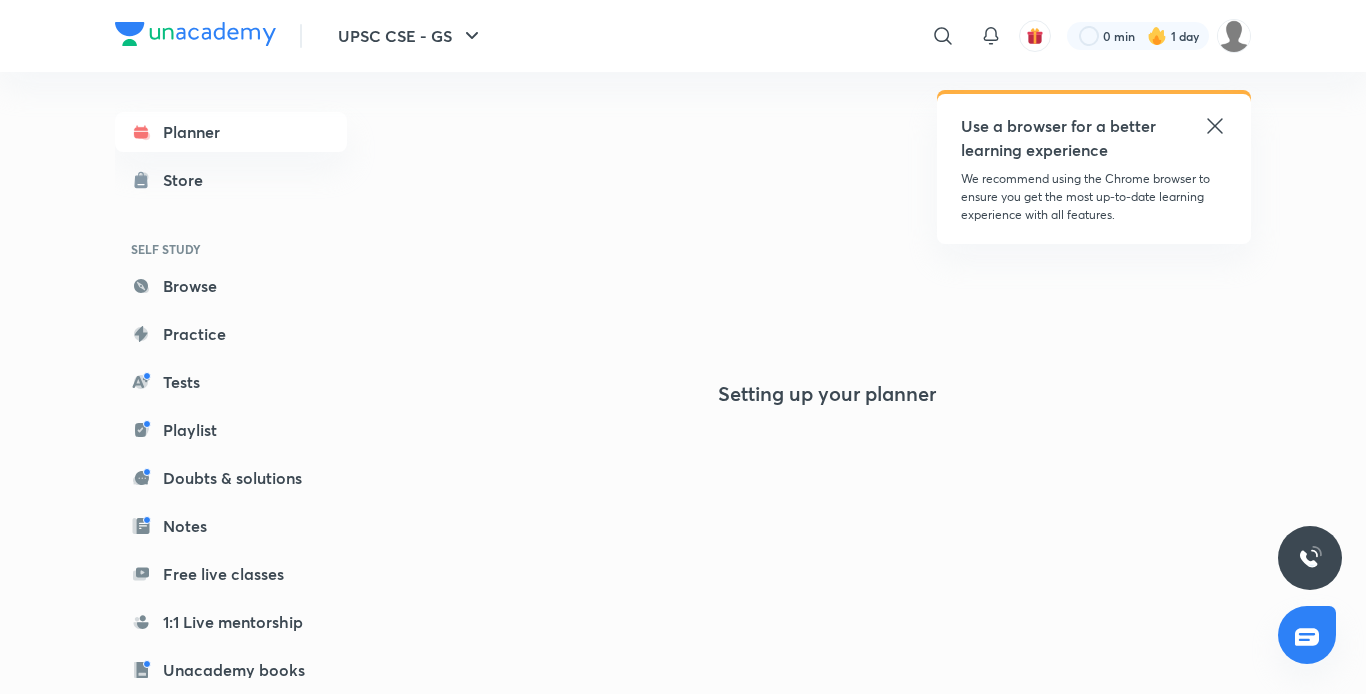scroll, scrollTop: 0, scrollLeft: 0, axis: both 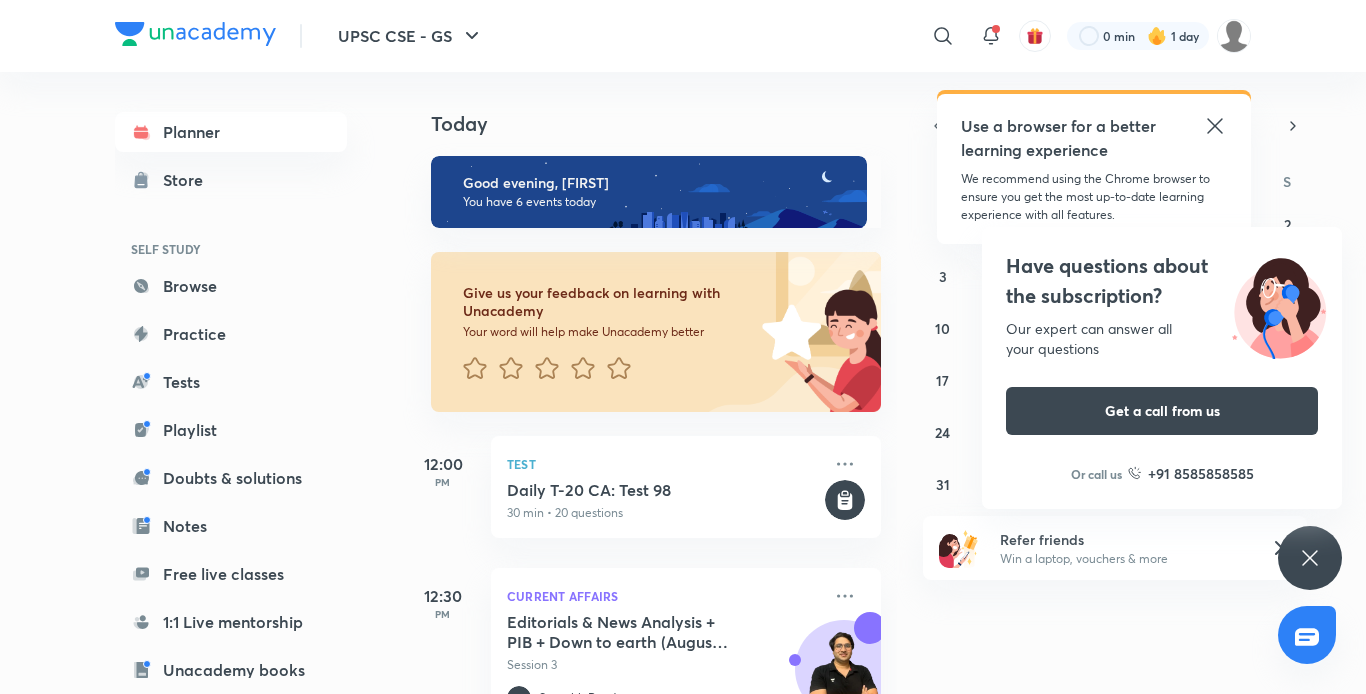 click 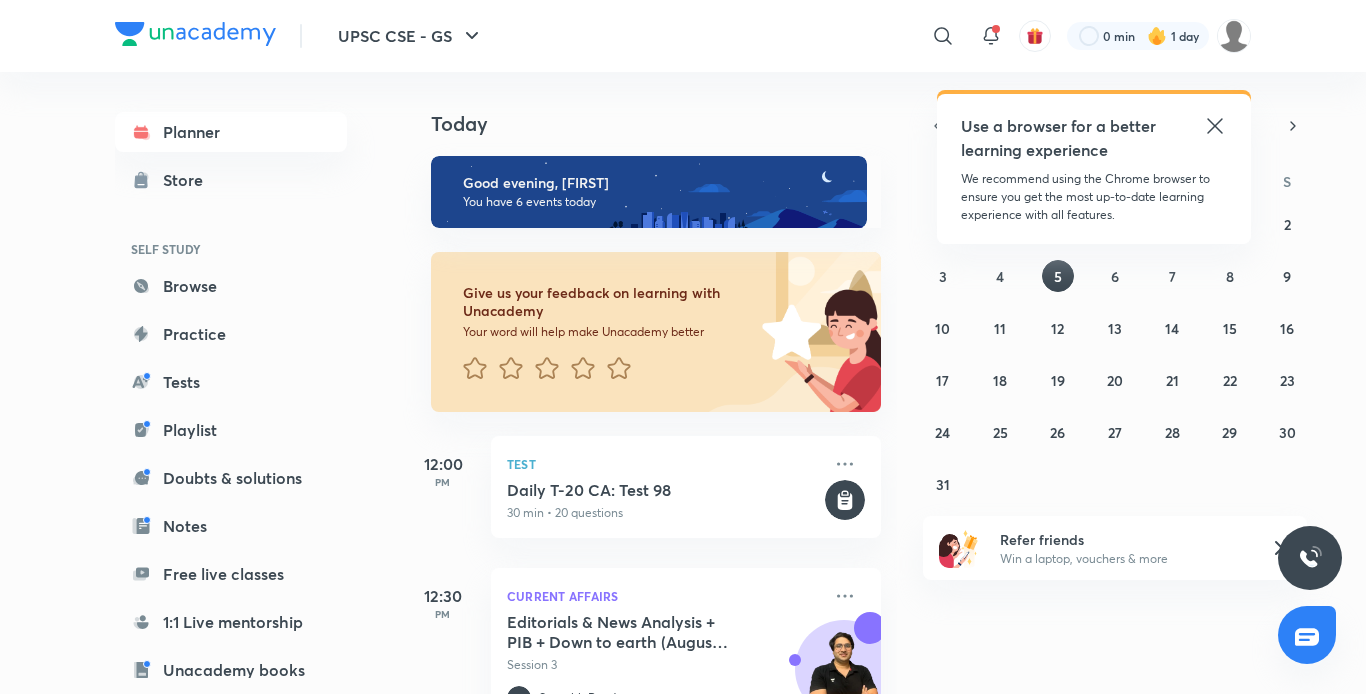 click 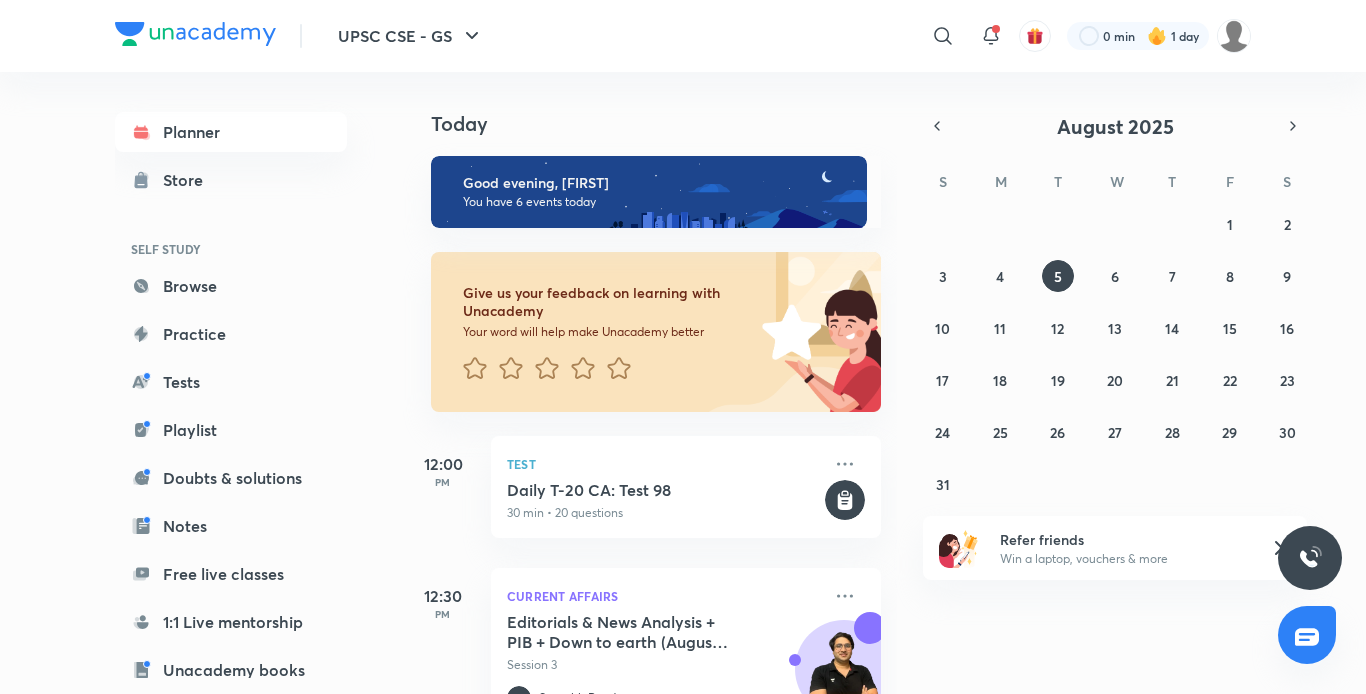 click on "Planner Store SELF STUDY Browse Practice Tests Playlist Doubts & solutions Notes Free live classes 1:1 Live mentorship Unacademy books ME Enrollments Saved" at bounding box center (251, 375) 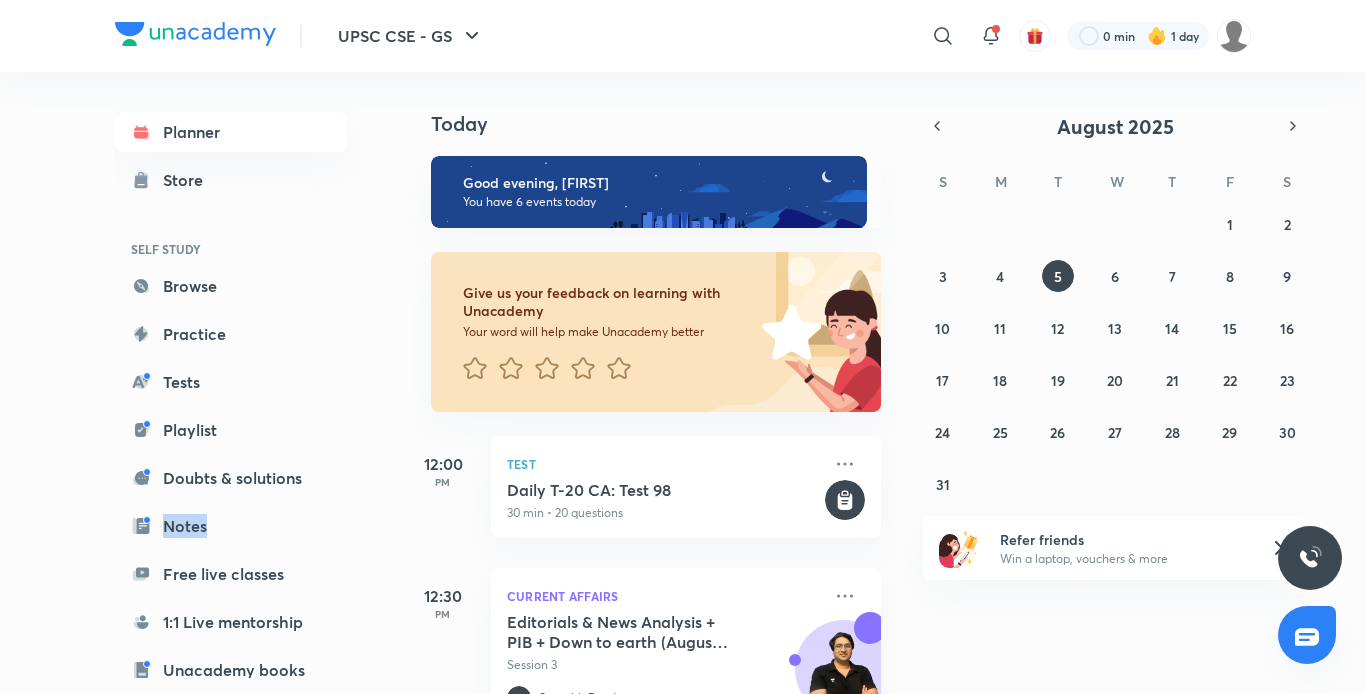click on "Planner Store SELF STUDY Browse Practice Tests Playlist Doubts & solutions Notes Free live classes 1:1 Live mentorship Unacademy books ME Enrollments Saved" at bounding box center [251, 375] 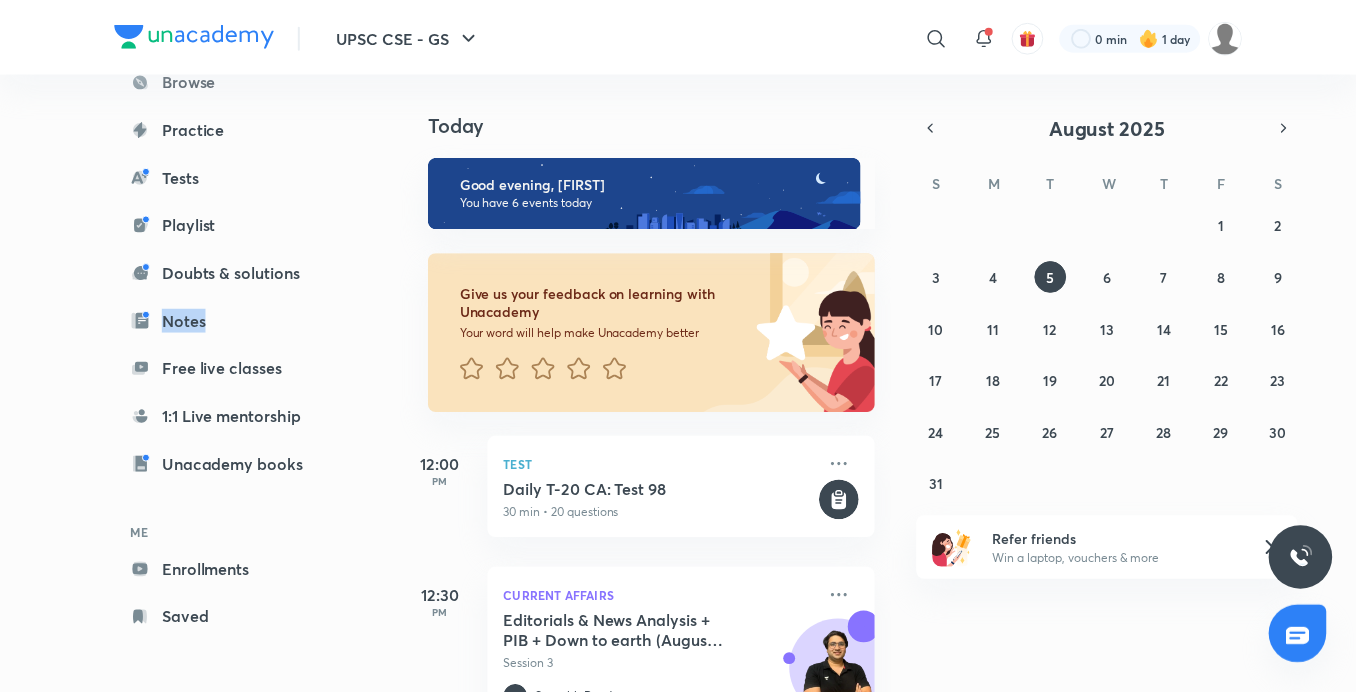 scroll, scrollTop: 206, scrollLeft: 0, axis: vertical 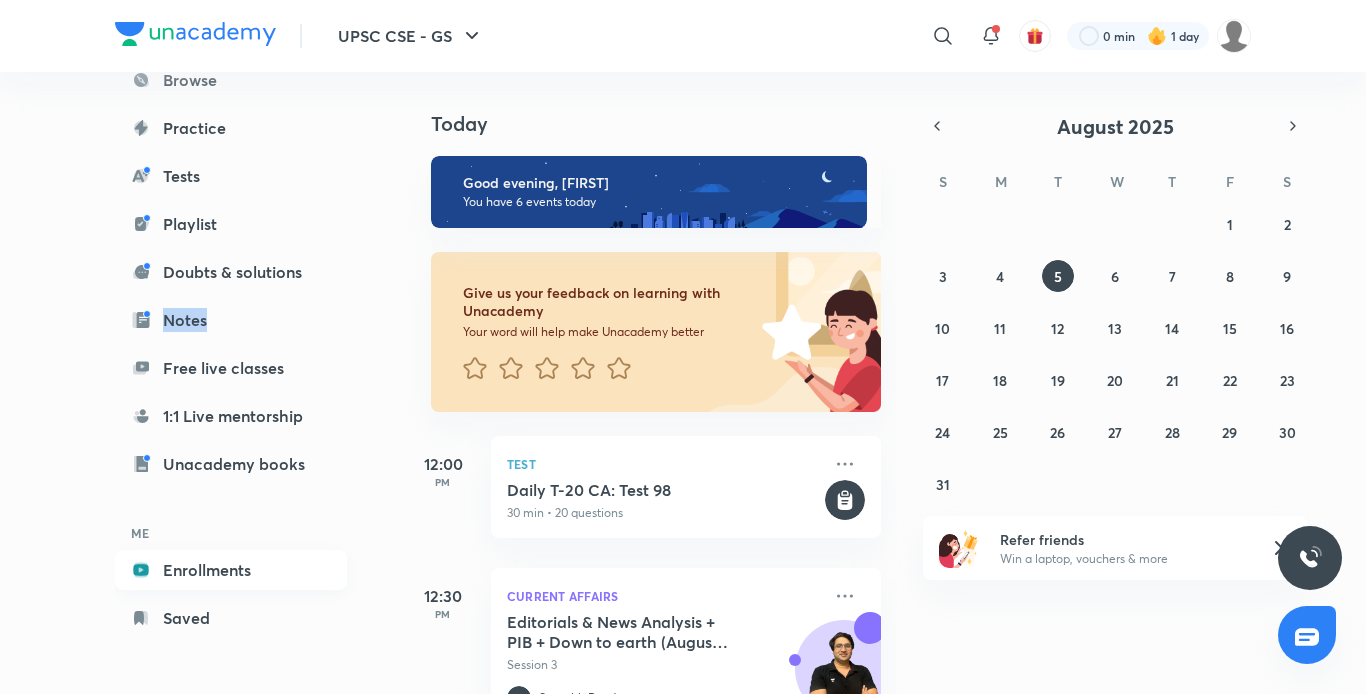 click on "Enrollments" at bounding box center (231, 570) 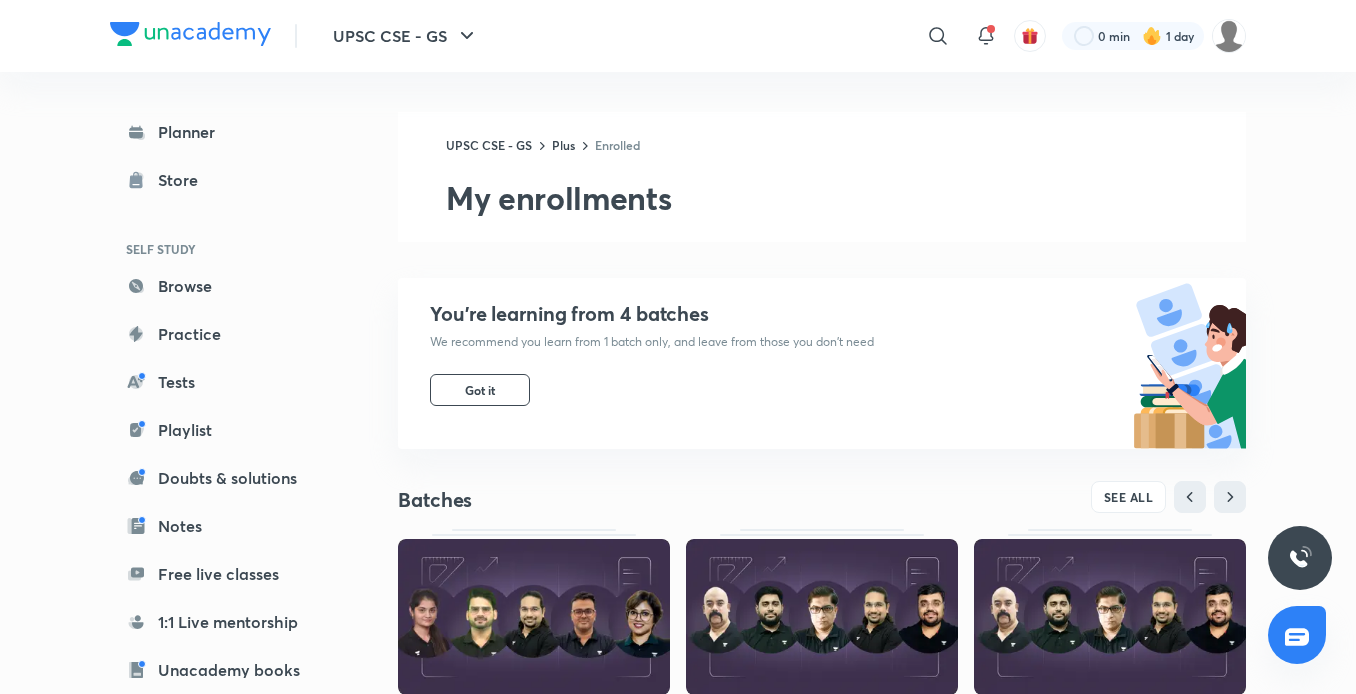 click at bounding box center (1110, 617) 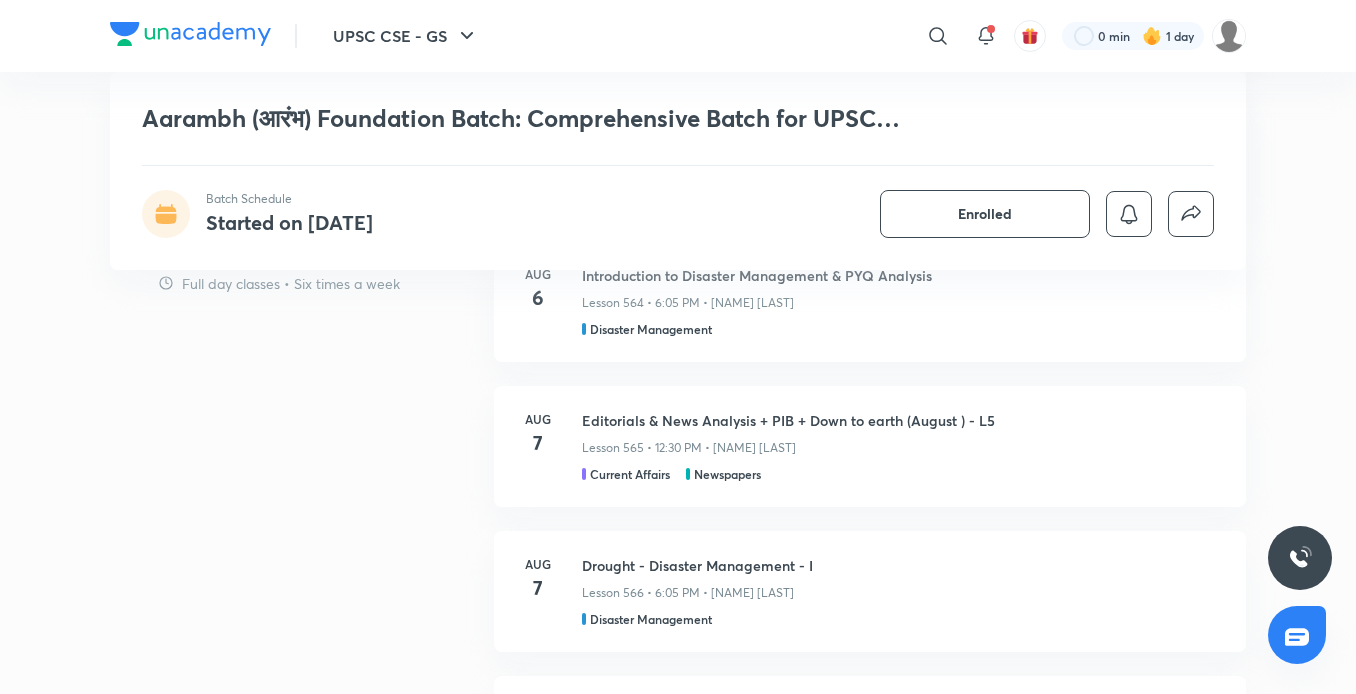 scroll, scrollTop: 0, scrollLeft: 0, axis: both 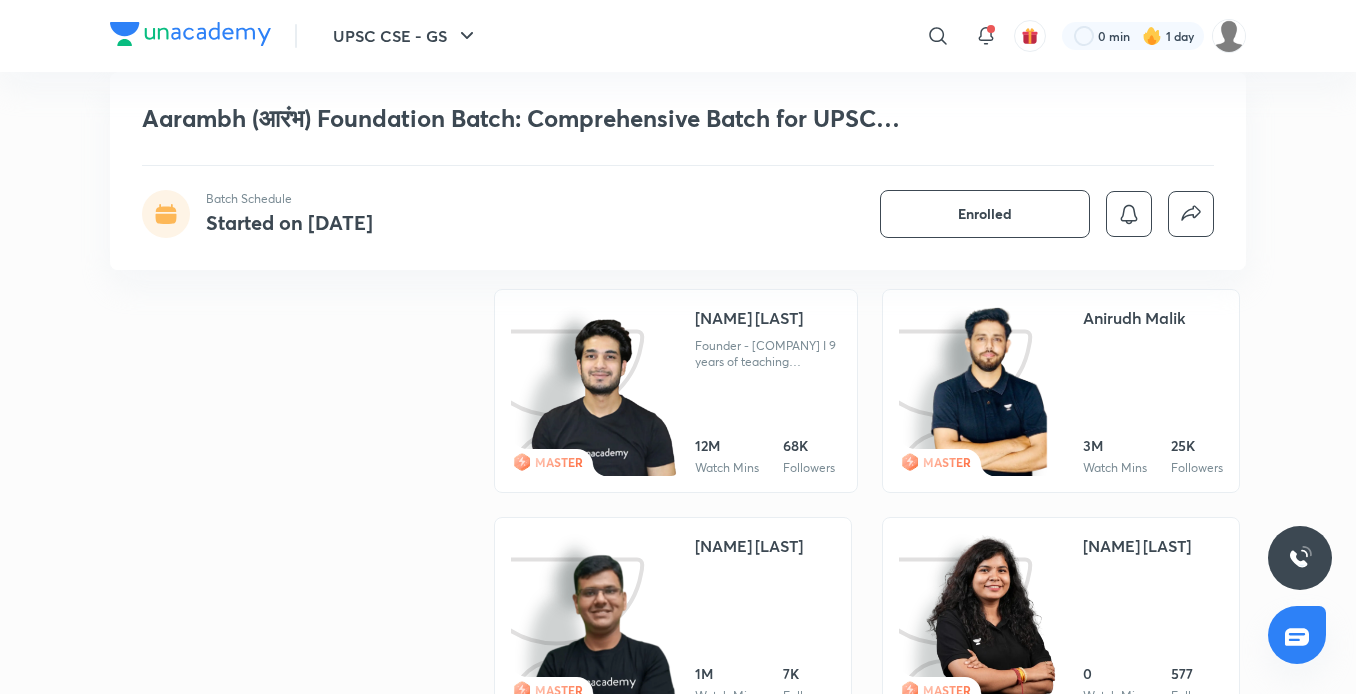 click on "Anuj Garg Founder - Anuj Garg Coaching I 9 years of teaching experience | Use my code "AGC10"  to Unlock free content |  12M Watch Mins 68K Followers" at bounding box center (768, 391) 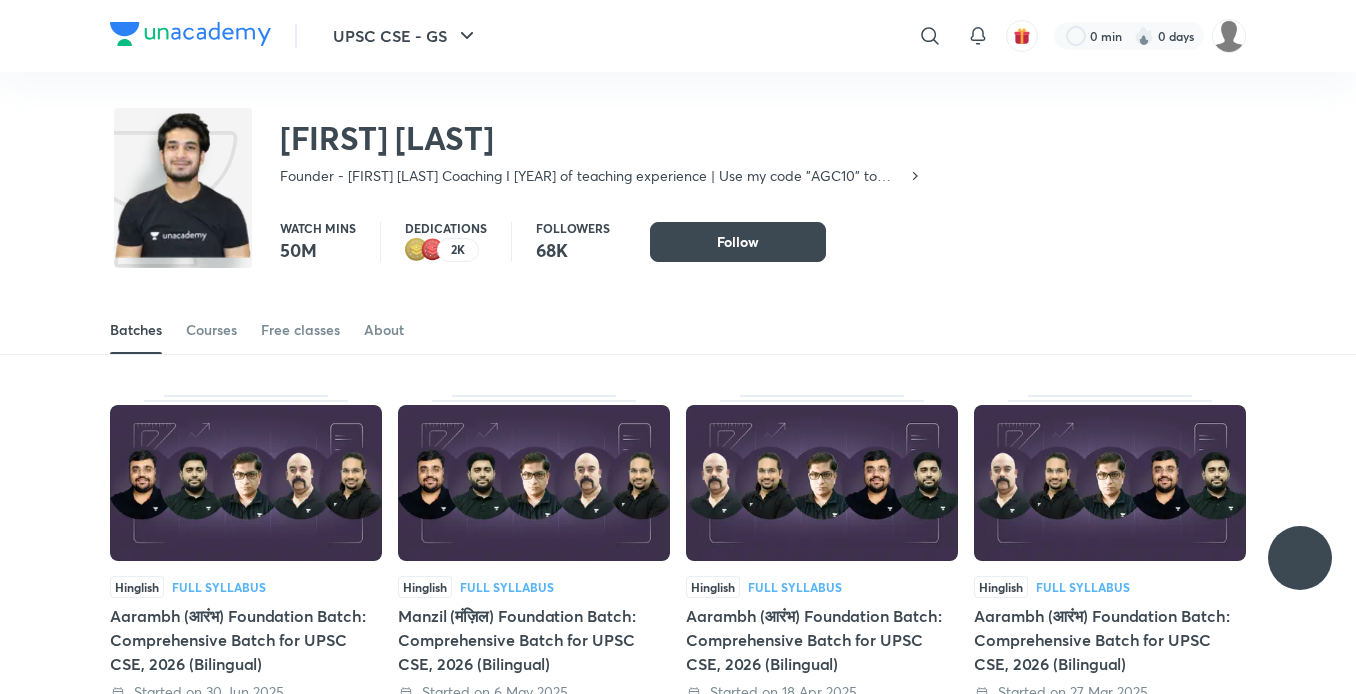 scroll, scrollTop: 0, scrollLeft: 0, axis: both 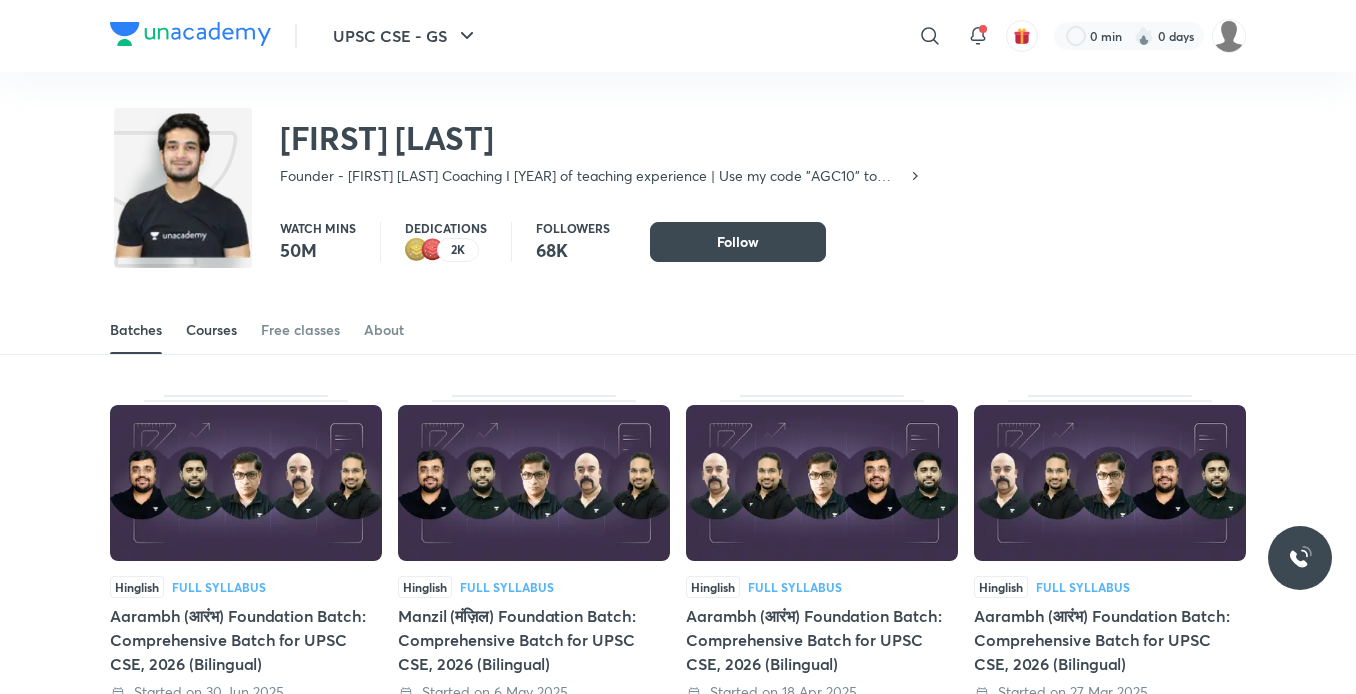 click on "Courses" at bounding box center [211, 330] 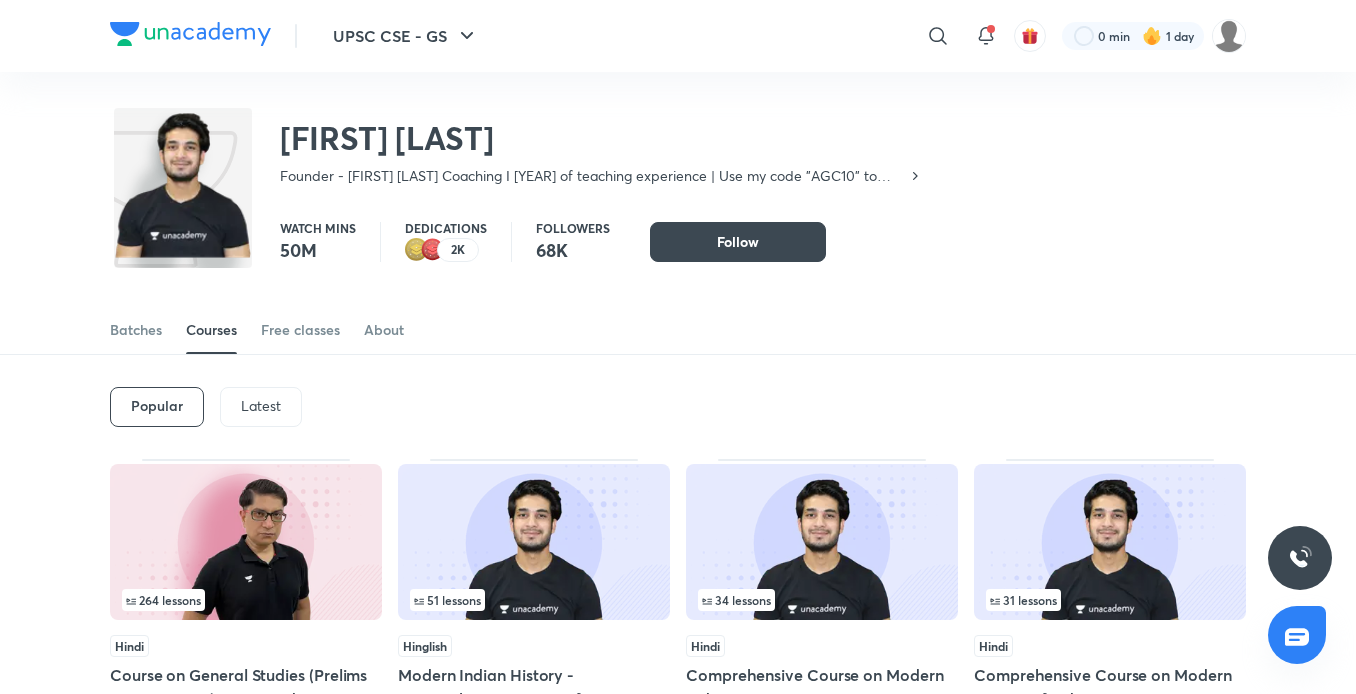 click on "Latest" at bounding box center (261, 406) 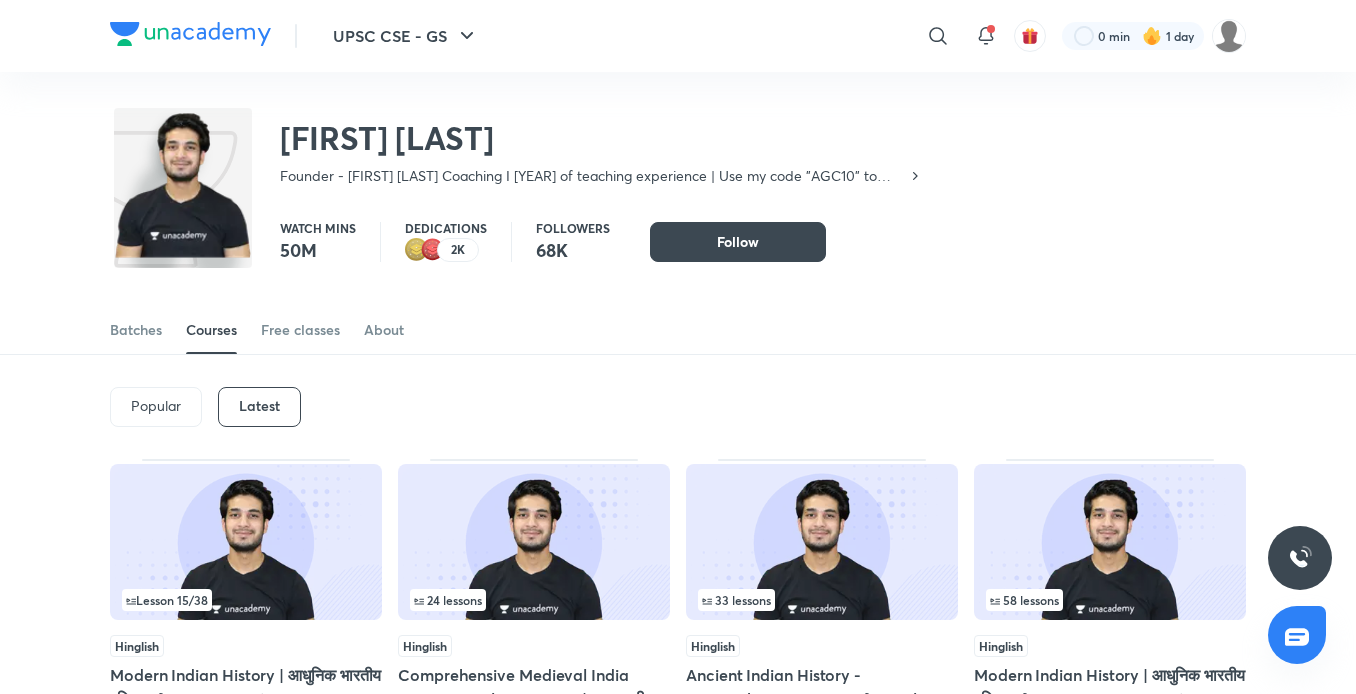 click at bounding box center [534, 542] 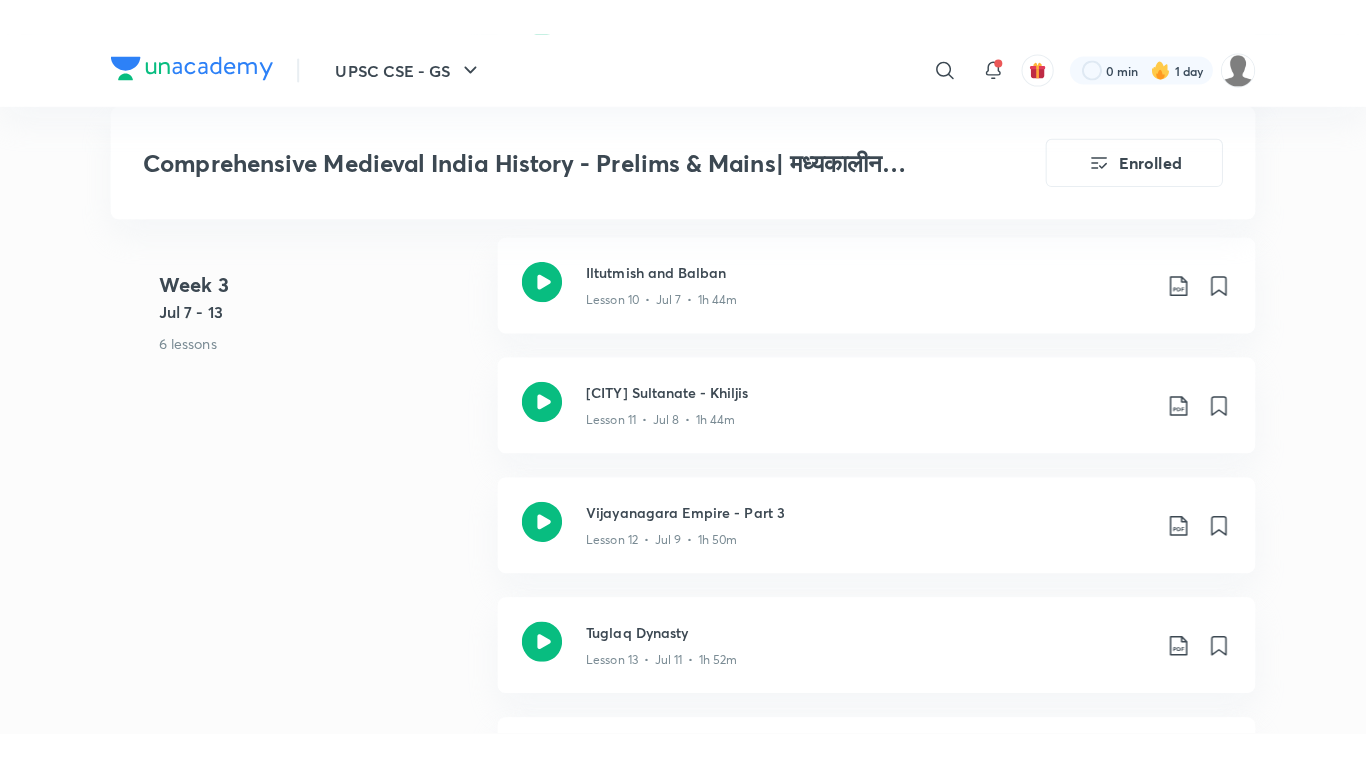scroll, scrollTop: 2640, scrollLeft: 0, axis: vertical 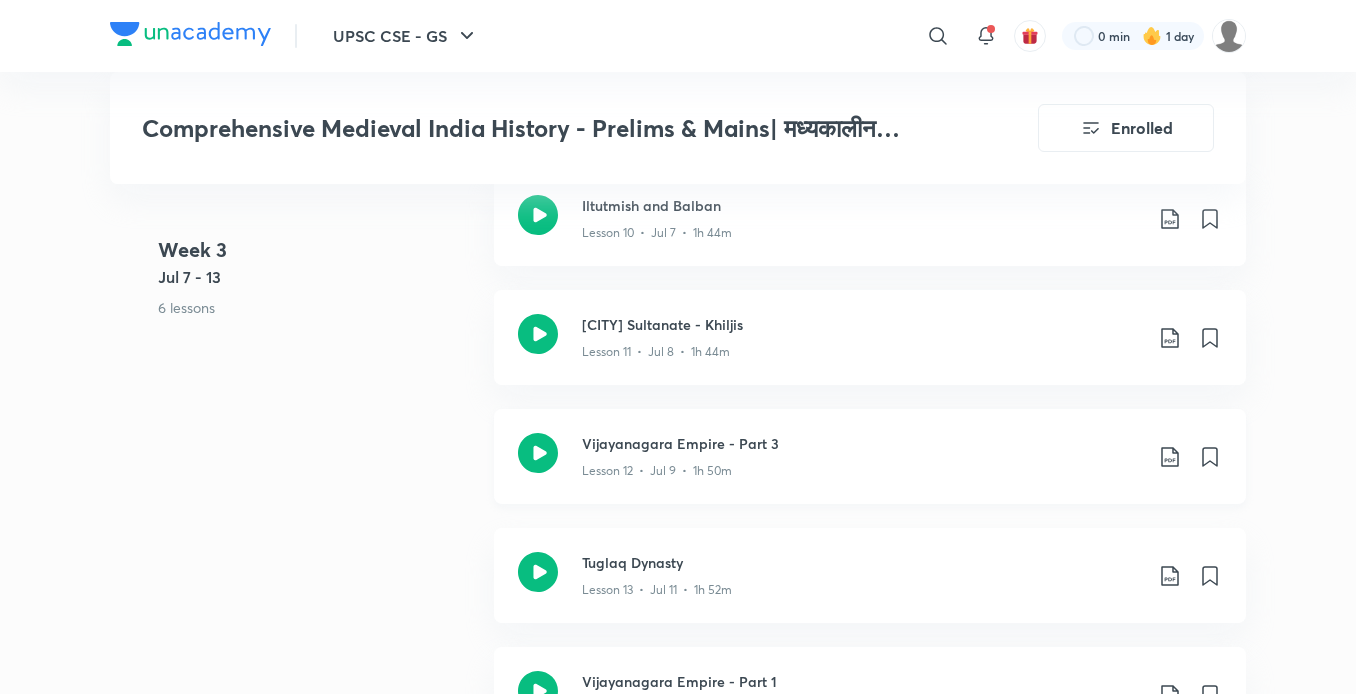 click on "Vijayanagara Empire - Part 3" at bounding box center [862, 443] 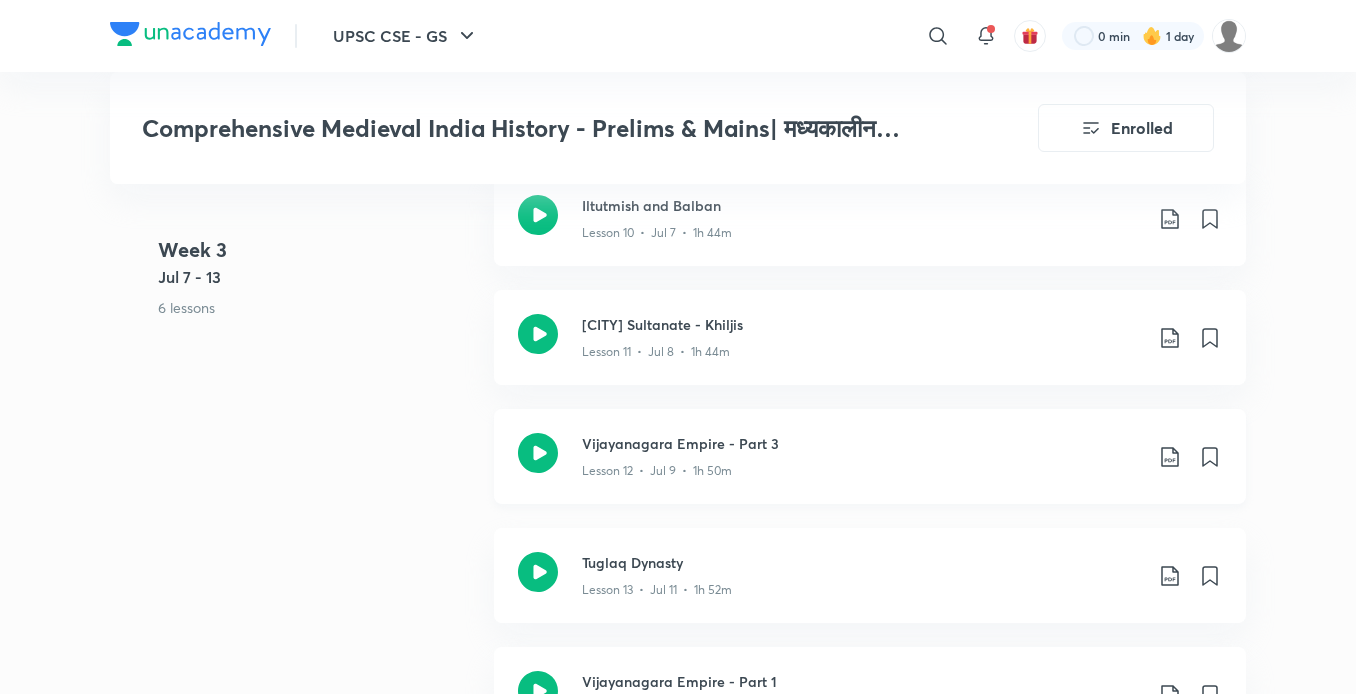 click on "Vijayanagara Empire - Part 3" at bounding box center [862, 443] 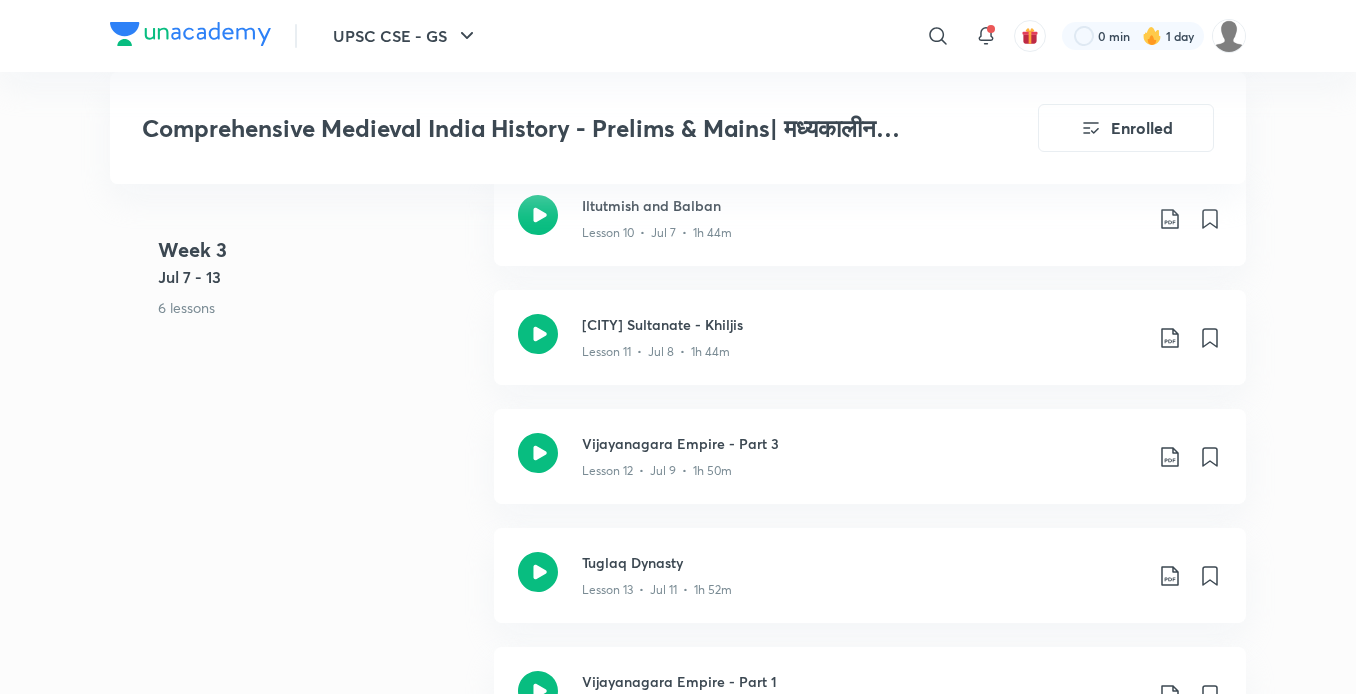 click at bounding box center [678, 347] 